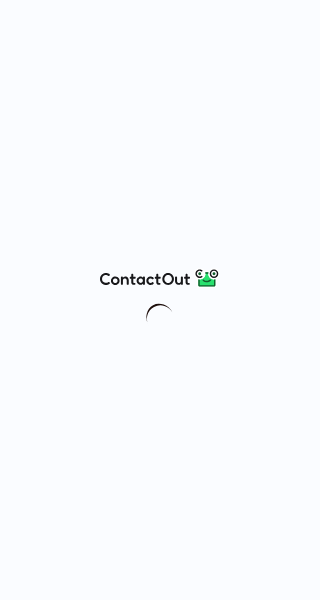 scroll, scrollTop: 0, scrollLeft: 0, axis: both 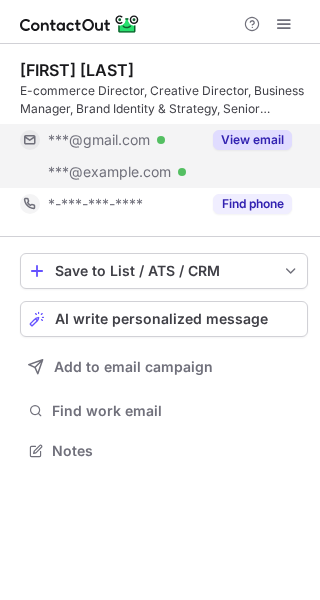 click on "View email" at bounding box center (252, 140) 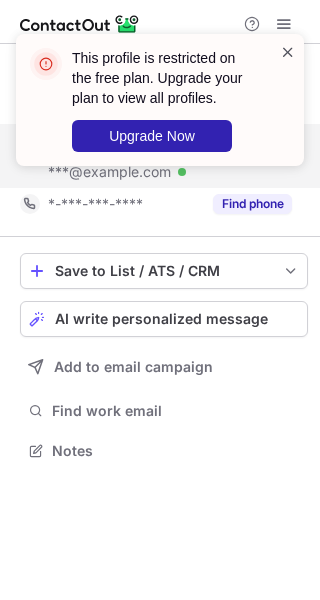 click at bounding box center [288, 52] 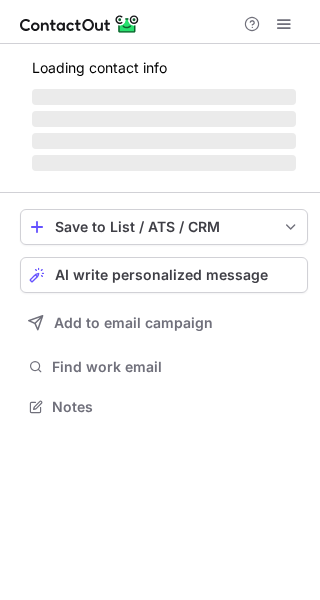 scroll, scrollTop: 0, scrollLeft: 0, axis: both 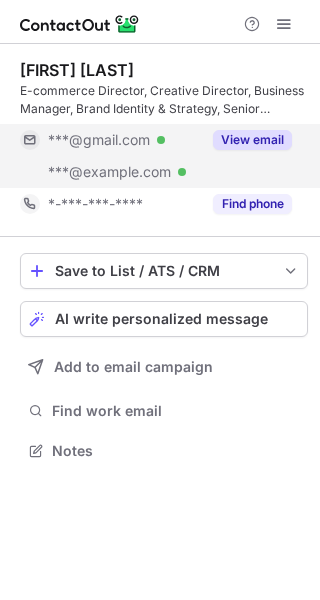 click on "View email" at bounding box center [252, 140] 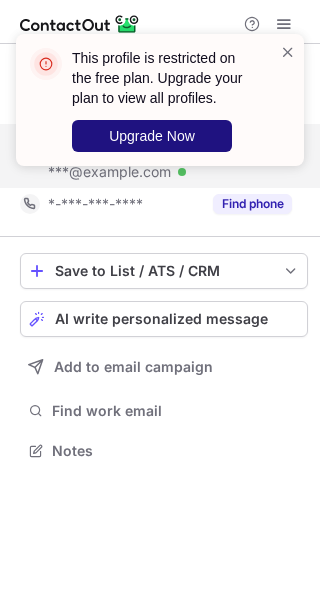 click on "Upgrade Now" at bounding box center [152, 136] 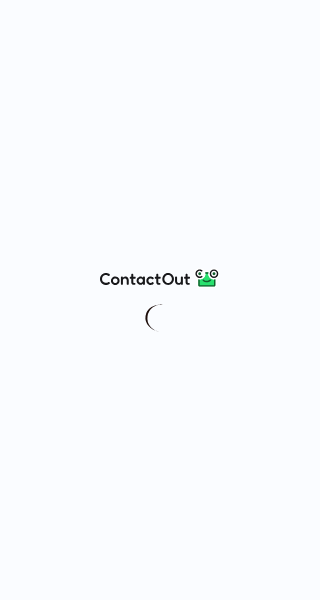 scroll, scrollTop: 0, scrollLeft: 0, axis: both 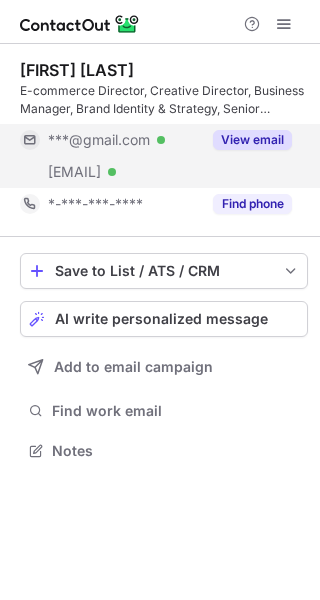 click on "View email" at bounding box center (252, 140) 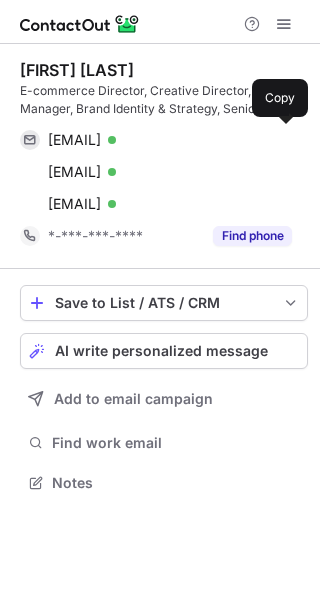 scroll, scrollTop: 10, scrollLeft: 10, axis: both 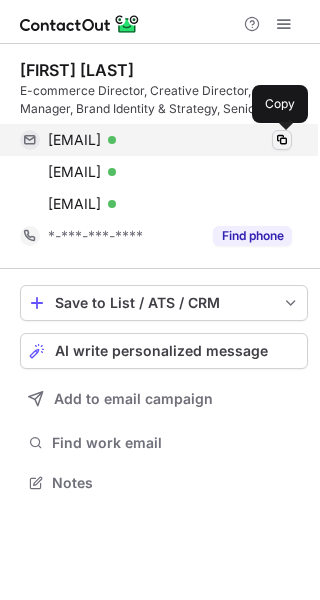 click at bounding box center (282, 140) 